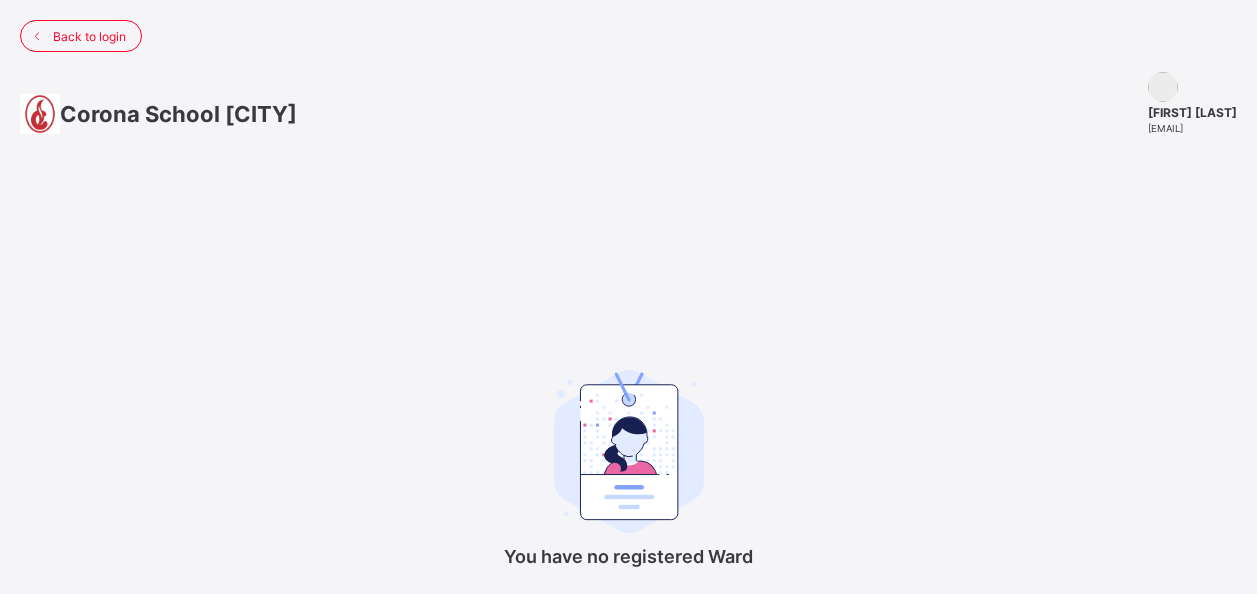 scroll, scrollTop: 0, scrollLeft: 0, axis: both 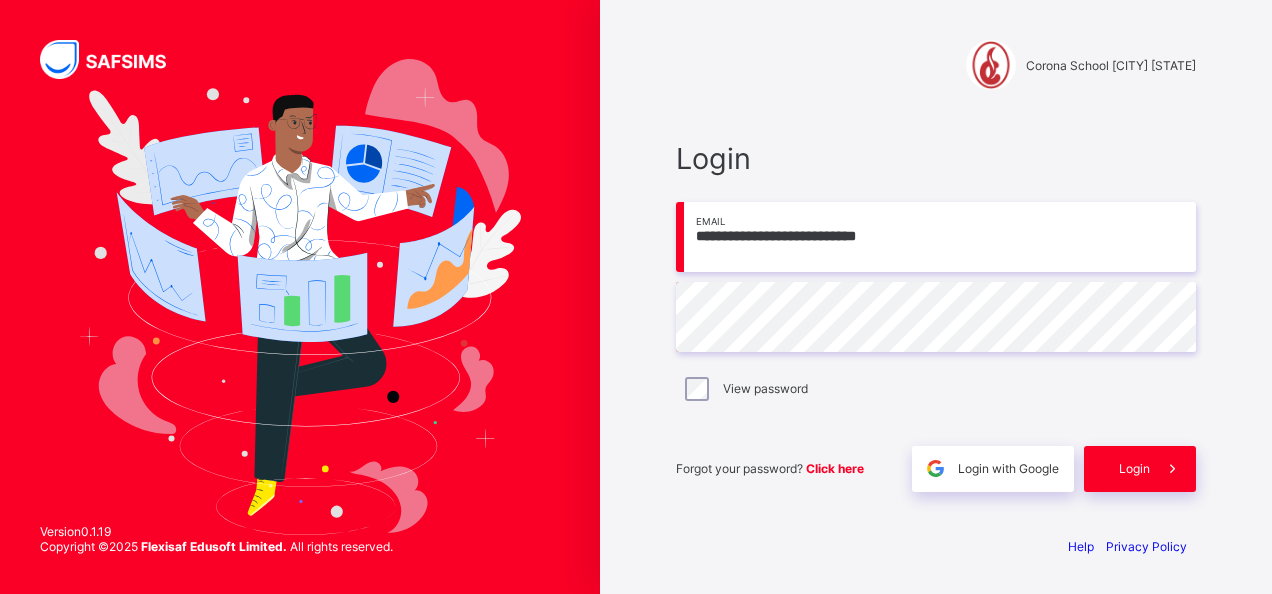 click on "**********" at bounding box center [936, 297] 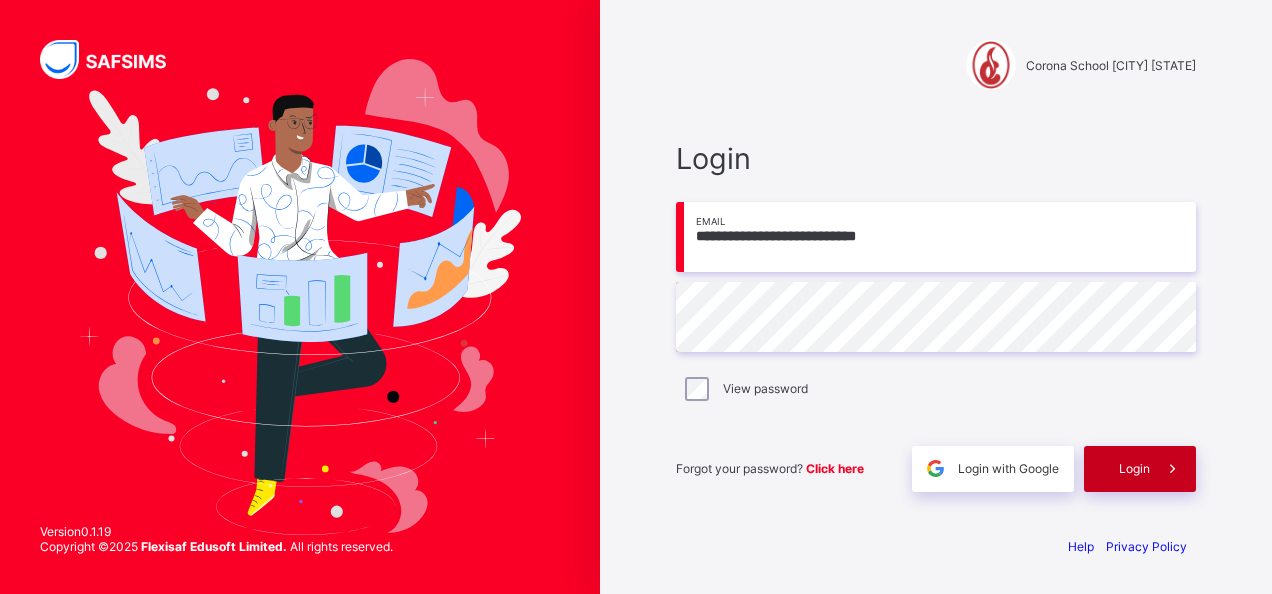 click on "Login" at bounding box center (1134, 468) 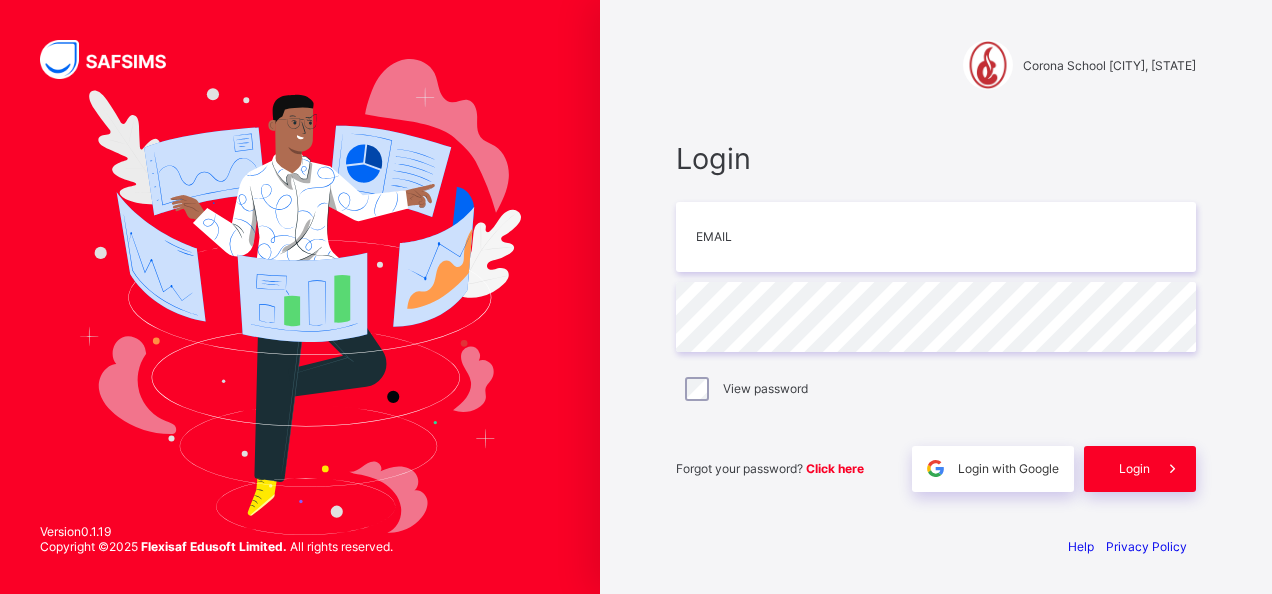 scroll, scrollTop: 0, scrollLeft: 0, axis: both 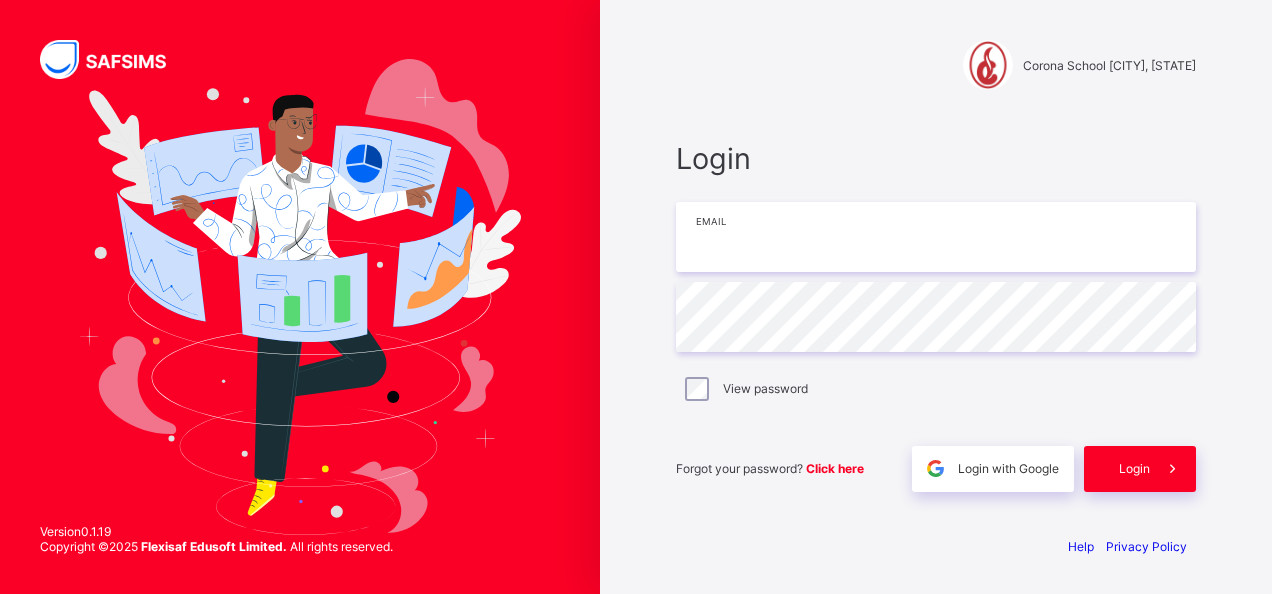click at bounding box center (936, 237) 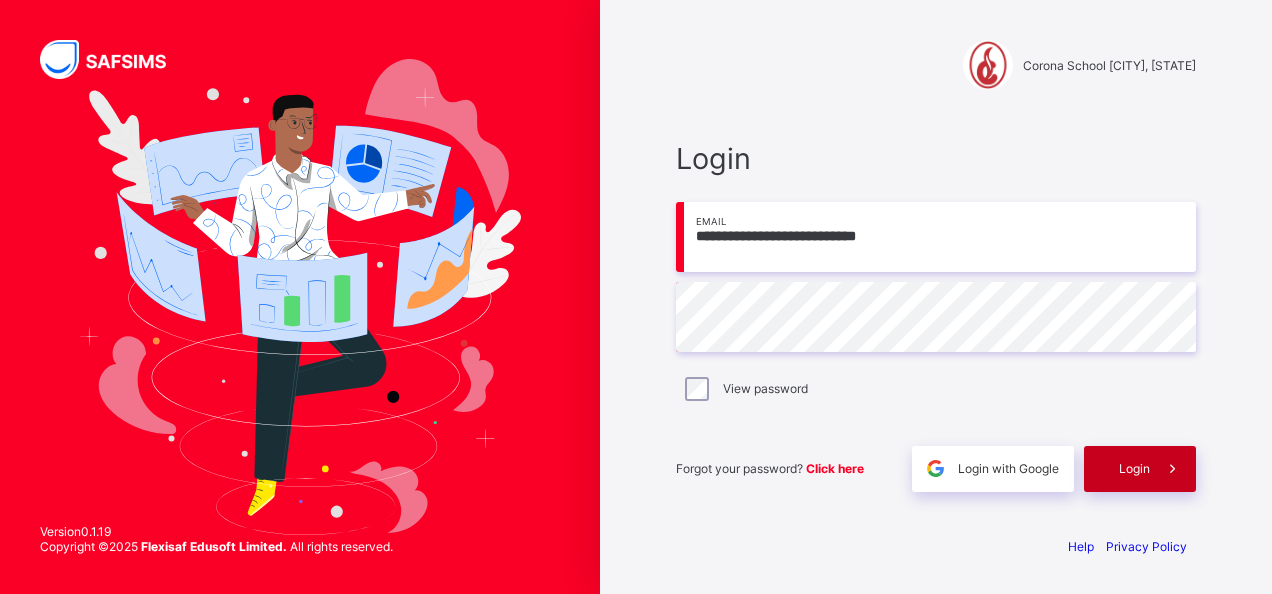 click on "Login" at bounding box center (1134, 468) 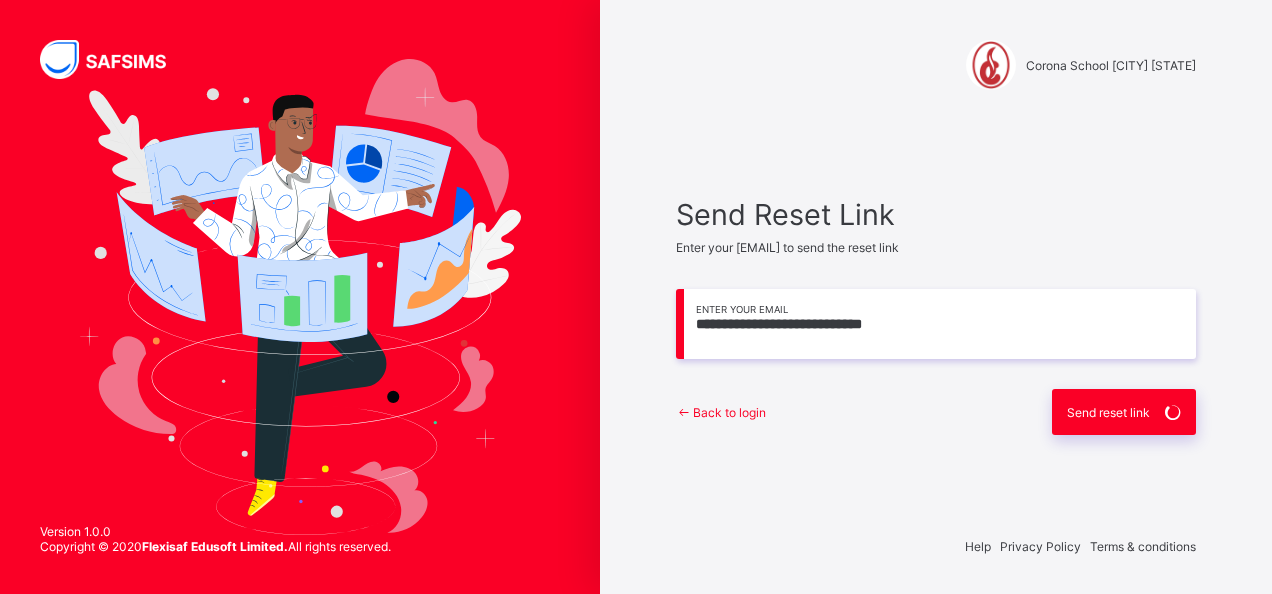 scroll, scrollTop: 0, scrollLeft: 0, axis: both 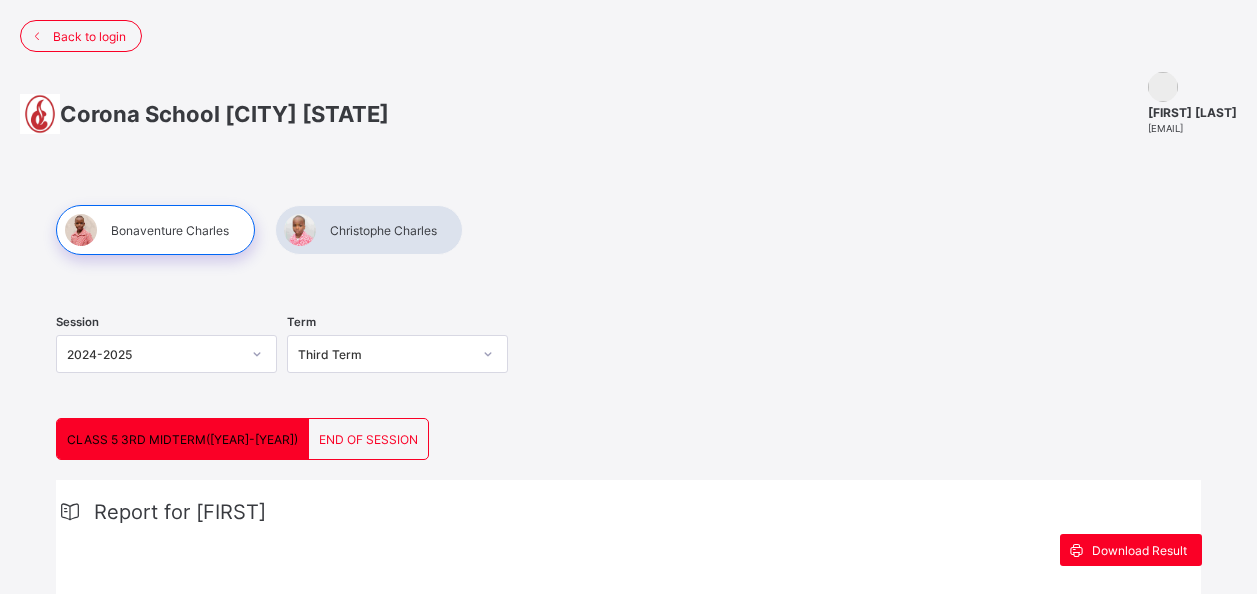 click on "CLASS 5 3RD MIDTERM([YEAR]-[YEAR])" at bounding box center [183, 439] 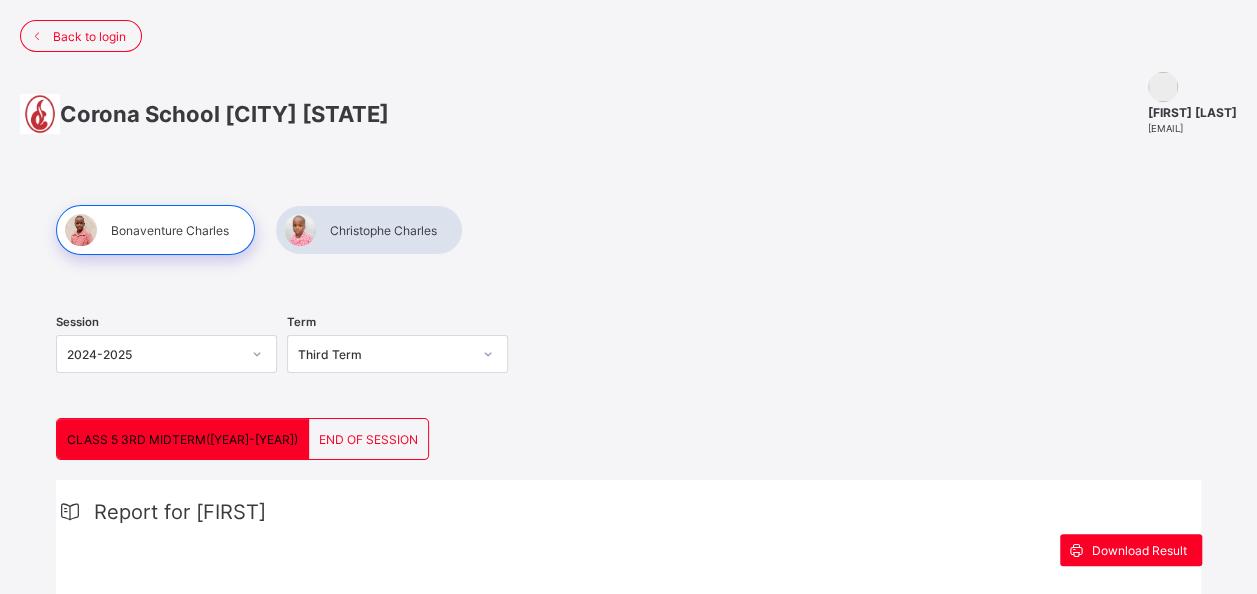 click at bounding box center (369, 230) 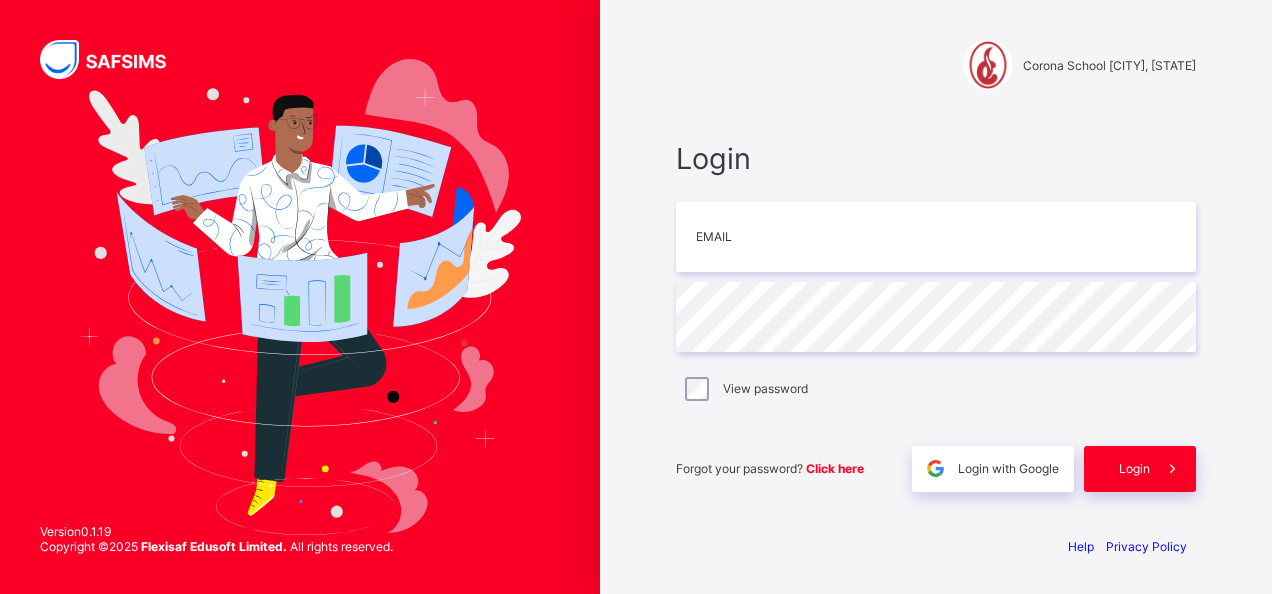 scroll, scrollTop: 0, scrollLeft: 0, axis: both 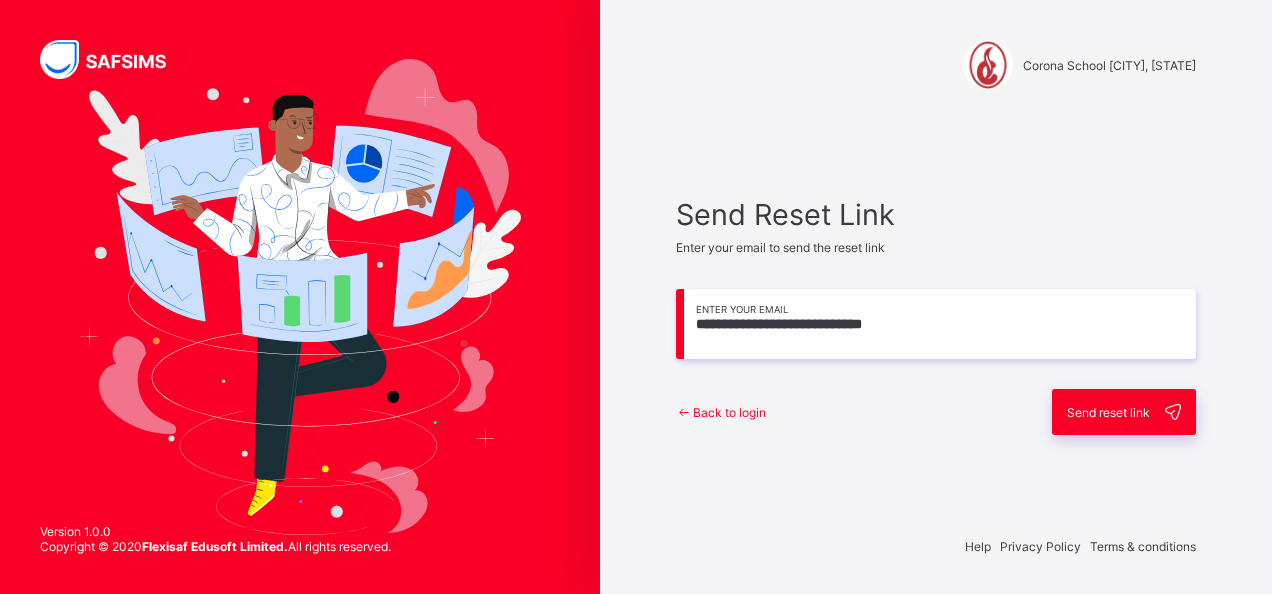click on "**********" at bounding box center [936, 324] 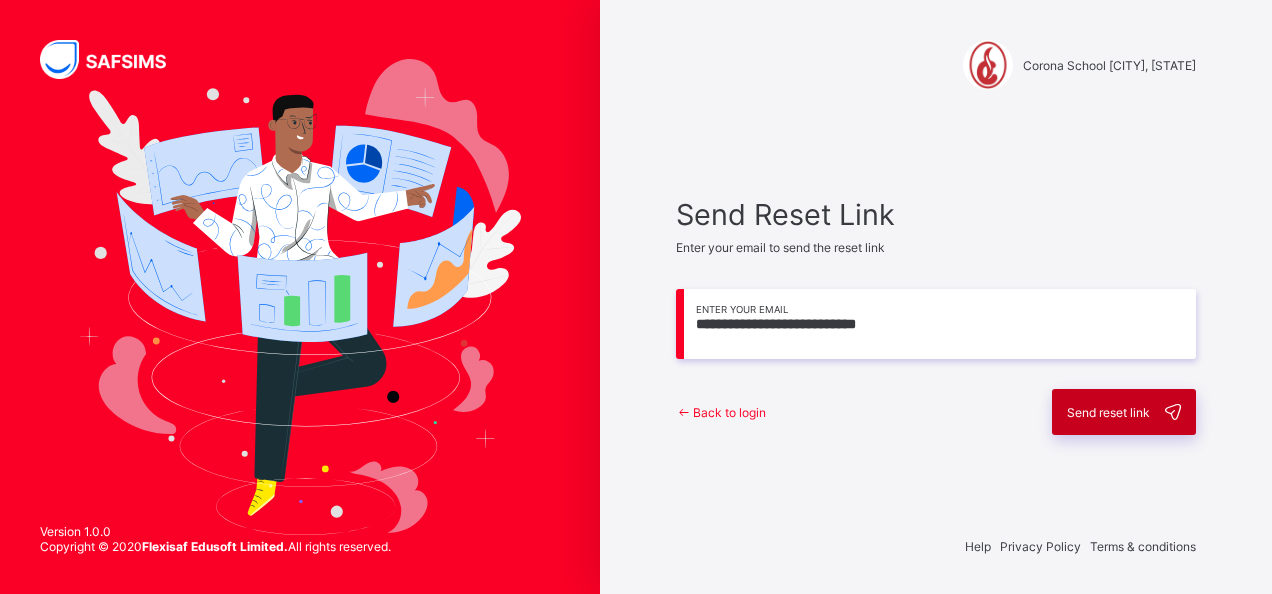 type on "**********" 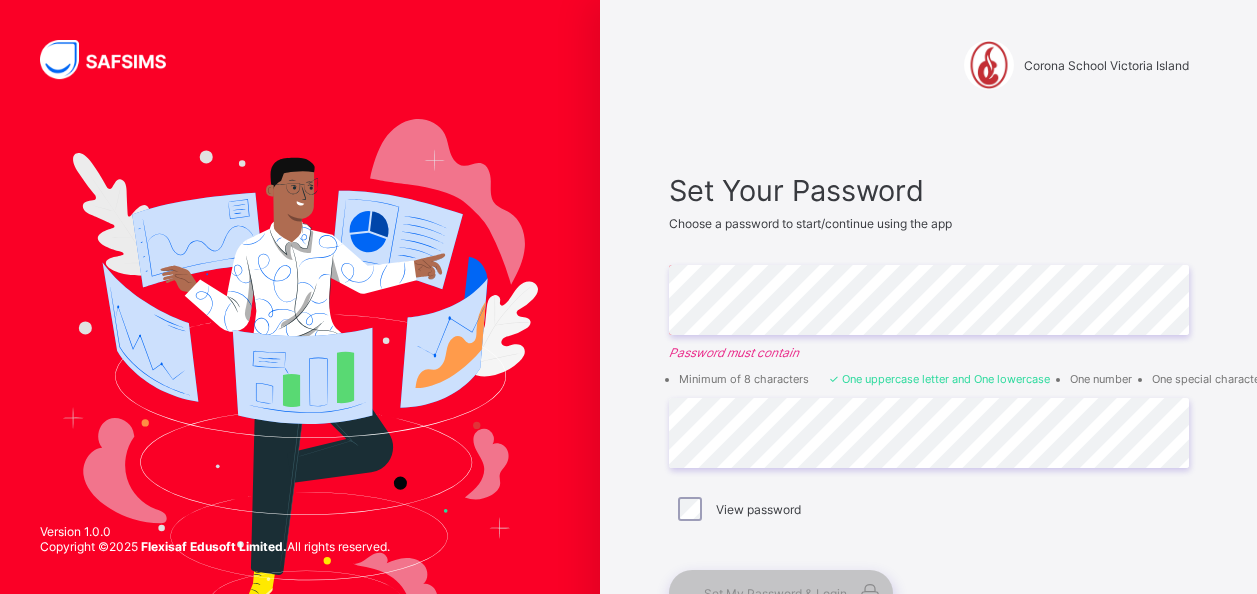 scroll, scrollTop: 0, scrollLeft: 0, axis: both 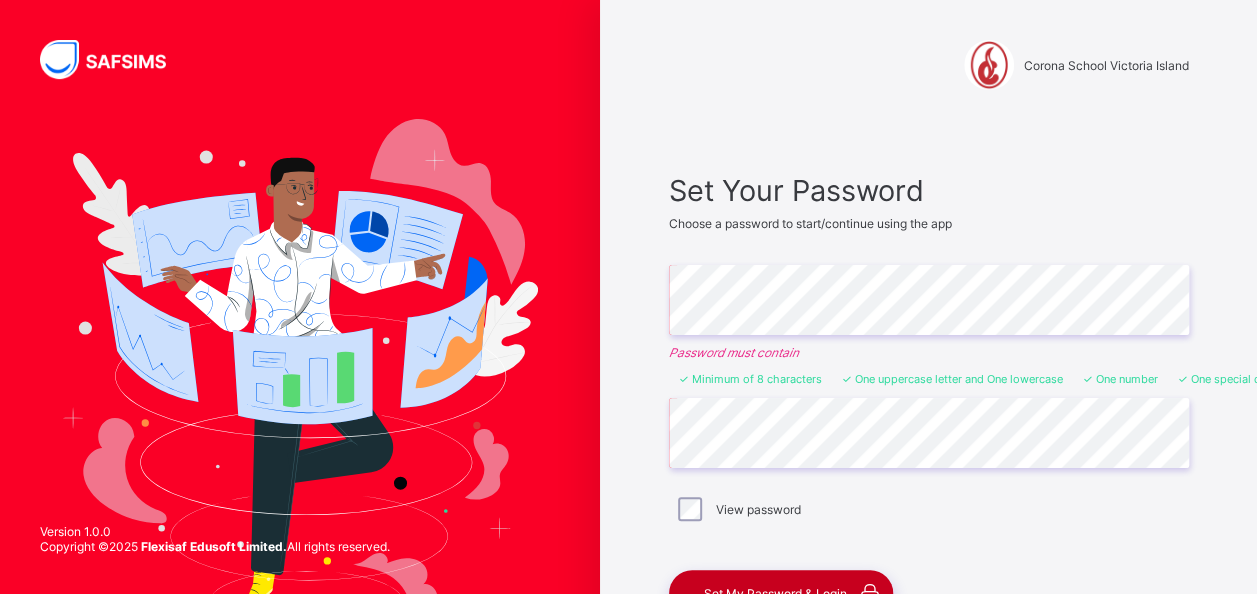 click on "Set My Password & Login" at bounding box center (781, 593) 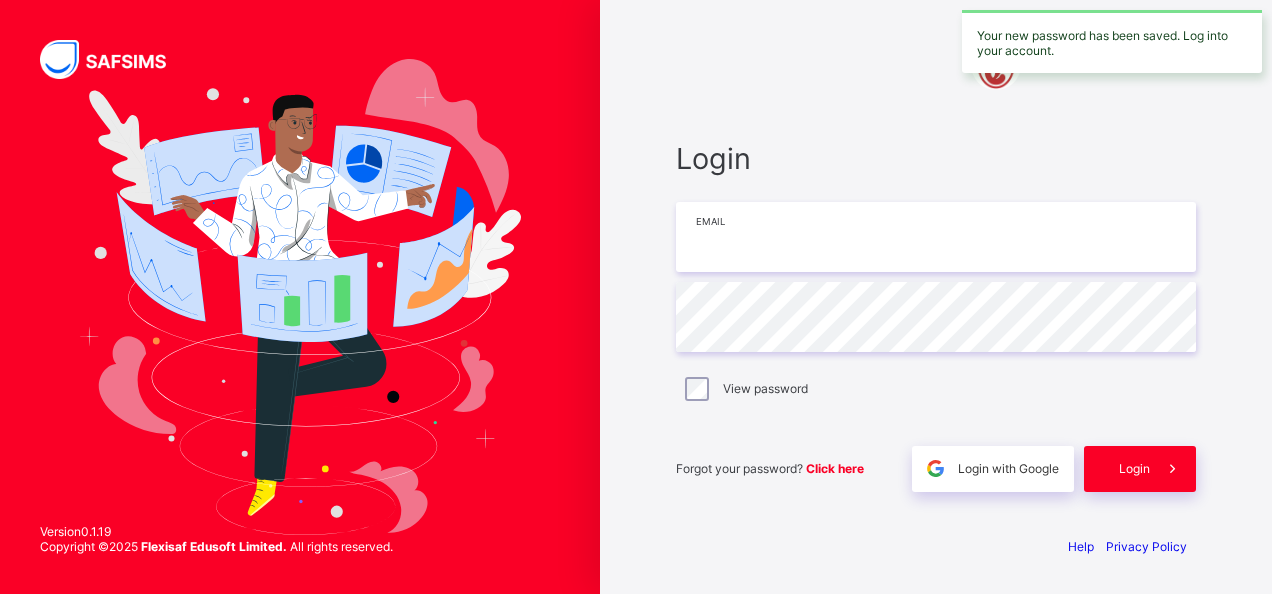 click at bounding box center [936, 237] 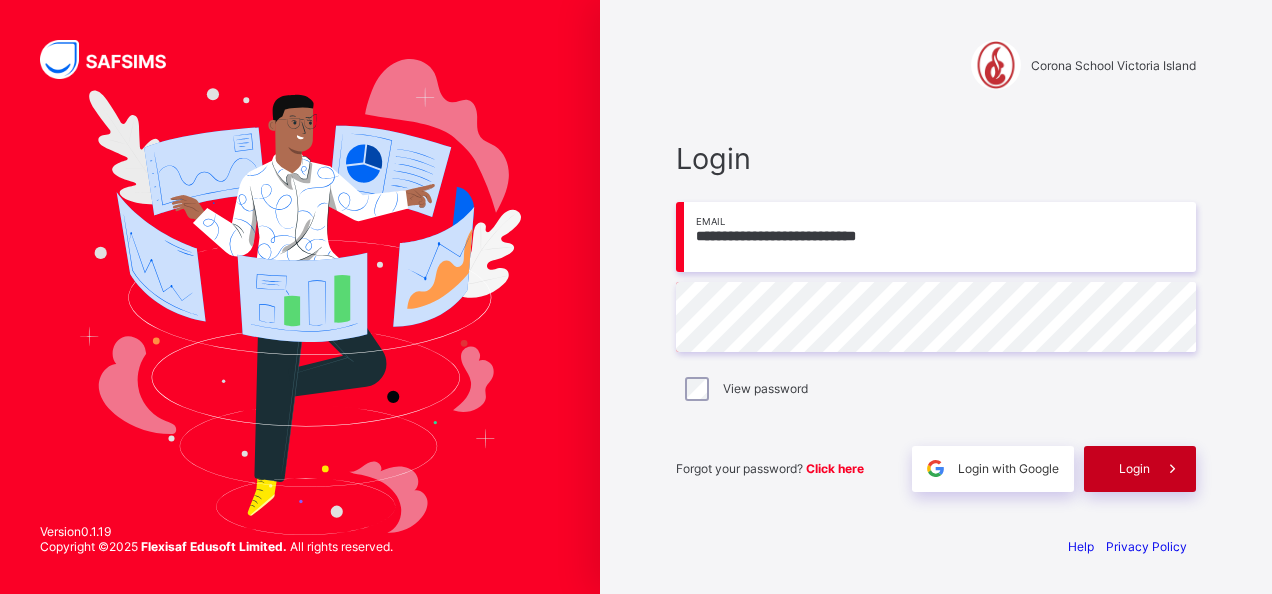 click on "Login" at bounding box center [1140, 469] 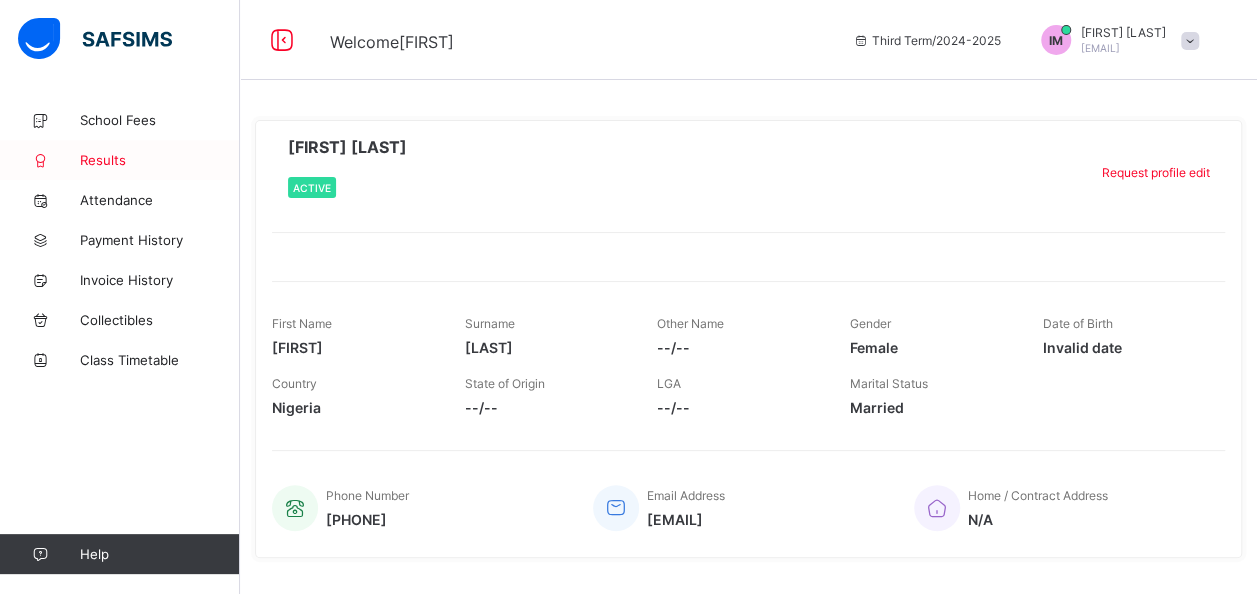 click on "Results" at bounding box center [160, 160] 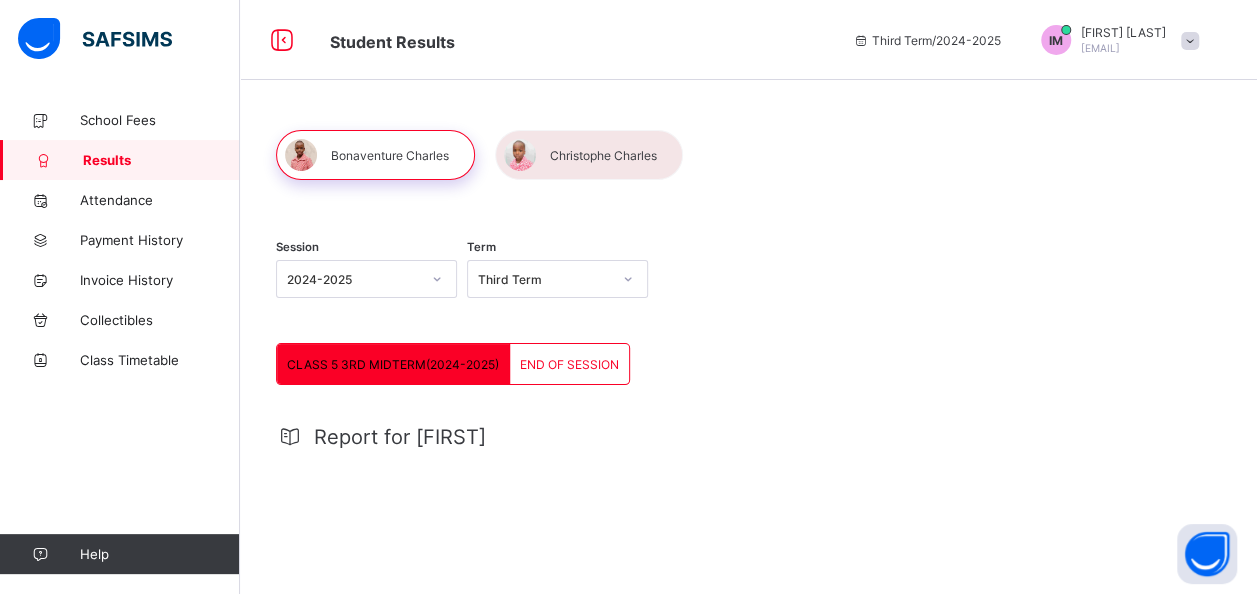 click at bounding box center [589, 155] 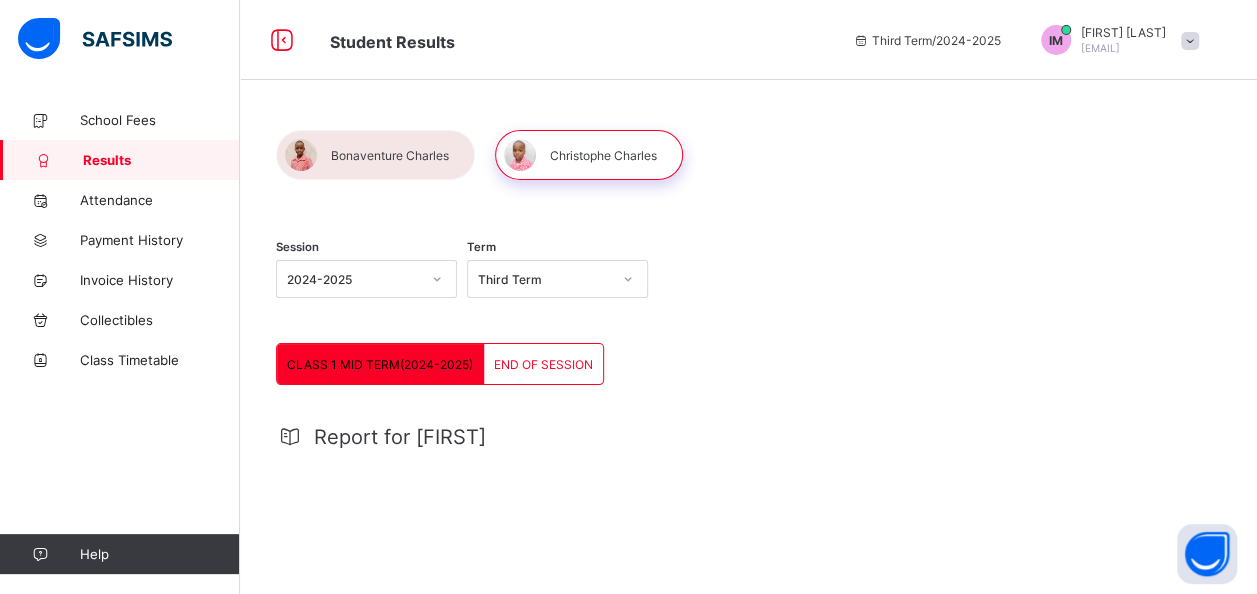 click on "Session 2024-2025 Term Third Term" at bounding box center (748, 281) 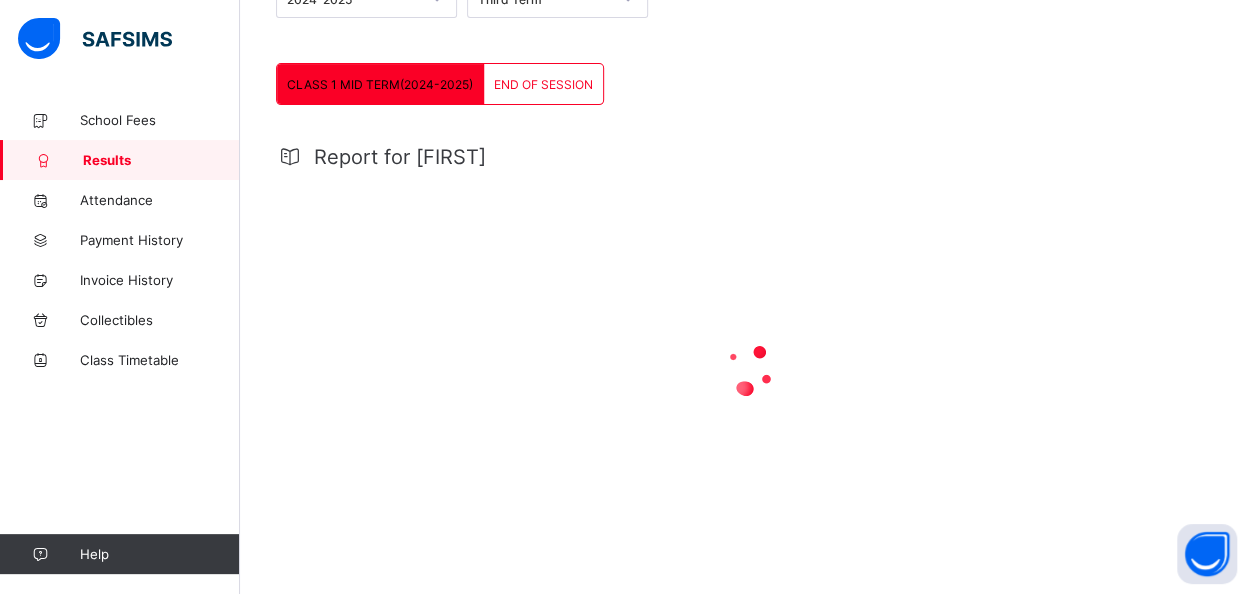 scroll, scrollTop: 284, scrollLeft: 0, axis: vertical 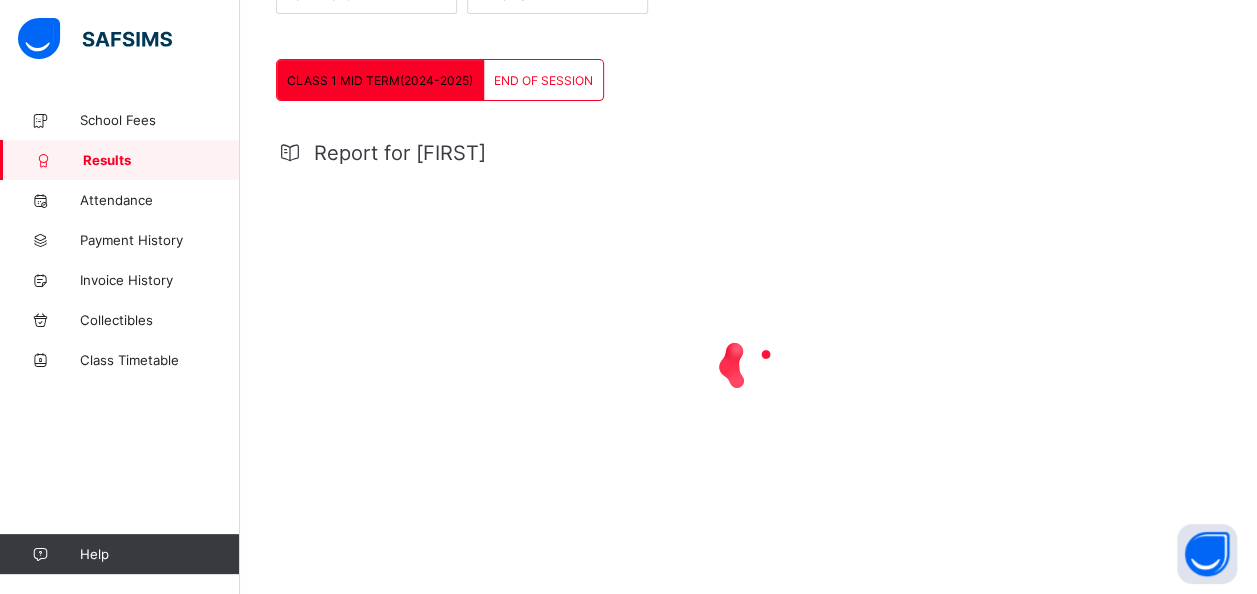 click on "END OF SESSION" at bounding box center [543, 80] 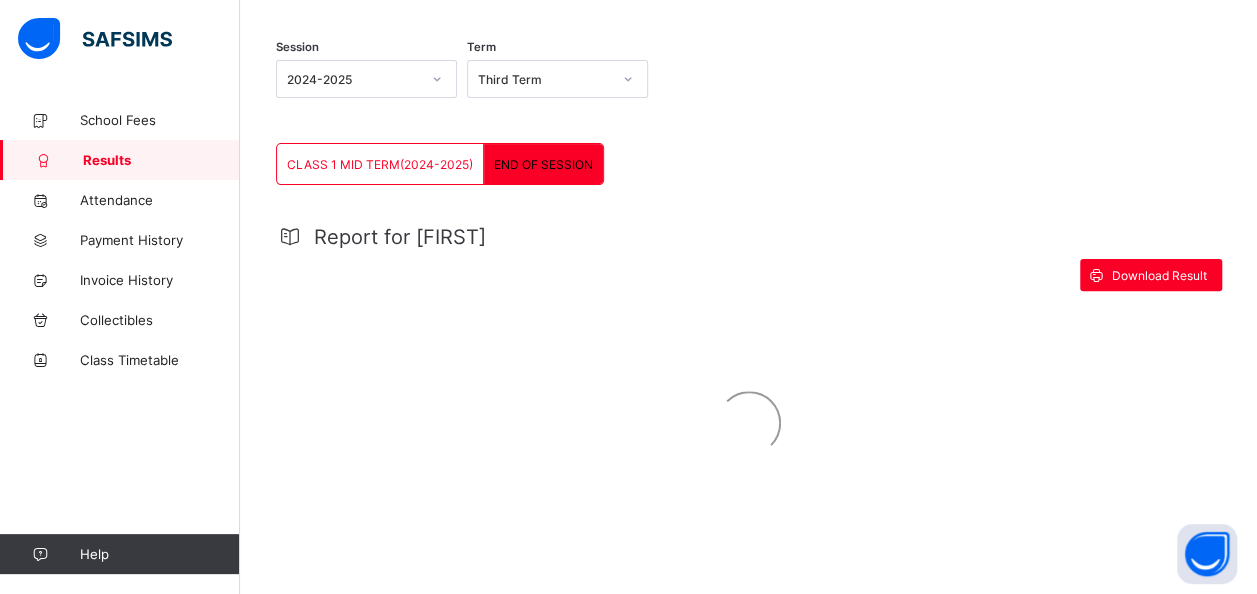 scroll, scrollTop: 284, scrollLeft: 0, axis: vertical 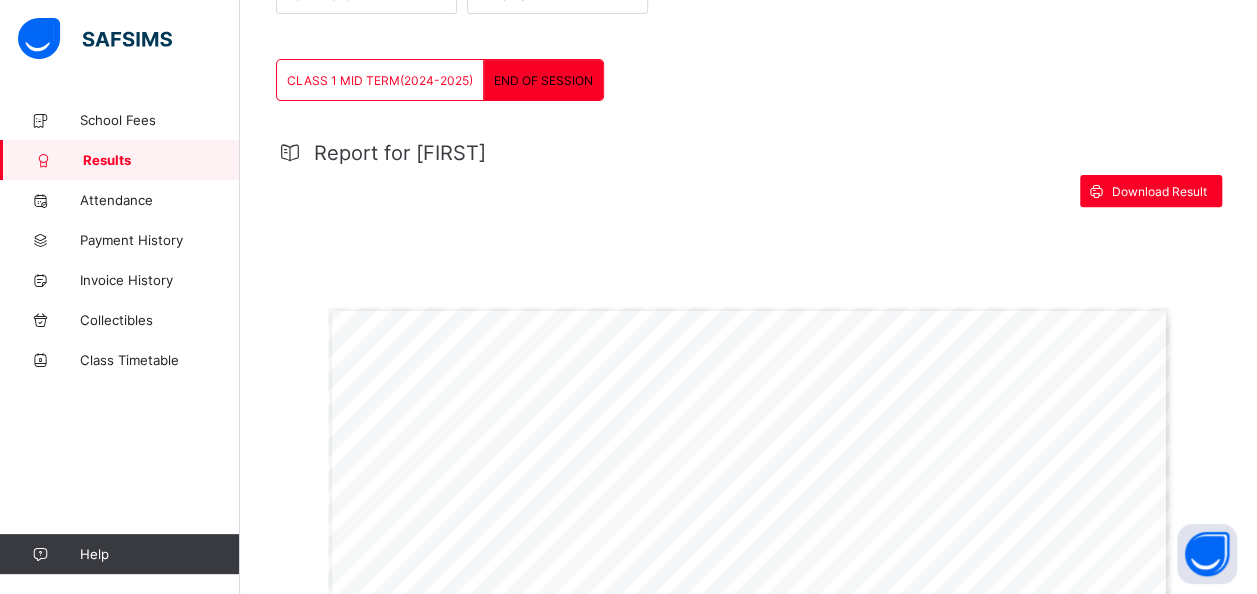 click on "Report for [FIRST] Download Result   Page 1   Powered by Flexisaf Edusoft Limited | https://safsims.com COGNITIVE ABILITY   PUPIL’S CONTINUOUS ASSESSMENT REPORT (ANNUAL RESULT) SUBJECTS   TOTAL MARKS CA TEST 1 C.A. TEST 2 C.A. TEST 3 C.A. TEST 4 C.A. TEST 5 C.A. SCORE EXAM SCORE TERM TOTAL   GRADE   CLASS AVG 1ST TERM 2ND TERM 3RD TERM YEAR AVG   TEACHER’S REMARKS COMPREHENSION   20   20.0   20.0   20.0   20.0   20.0   20.0   18.0   19.0   17.9   18.4   18.2   19.0   18.5 CREATIVE WRITING   10   8.5   8.0   7.5   8.0   9.5   8.3   7.0   7.7   7.1   8.6   8.2   7.7   8.2 GRAMMAR   40   24.0   40.0   40.0   40.0   40.0   36.8   38.0   37.4   35.2   38.0   37.2   37.4   37.5 READING   10   8.5   9.0   8.5   7.5   8.5   8.4   6.5   7.5   7.5   7.4   8.8   7.5   7.9 SPELLING   10   9.0   10.0   10.0   8.0   10.0   9.4   9.0   9.2   8.8   9.4   8.8   9.2   9.1 VERBAL REASONING LITERACY 10   10.0   10.0   10.0   10.0   10.0   10.0   10.0   10.0 90.7 A 9.1   9.7   9.9   10.0   9.9 good work! MATHEMATICS   80" at bounding box center (748, 864) 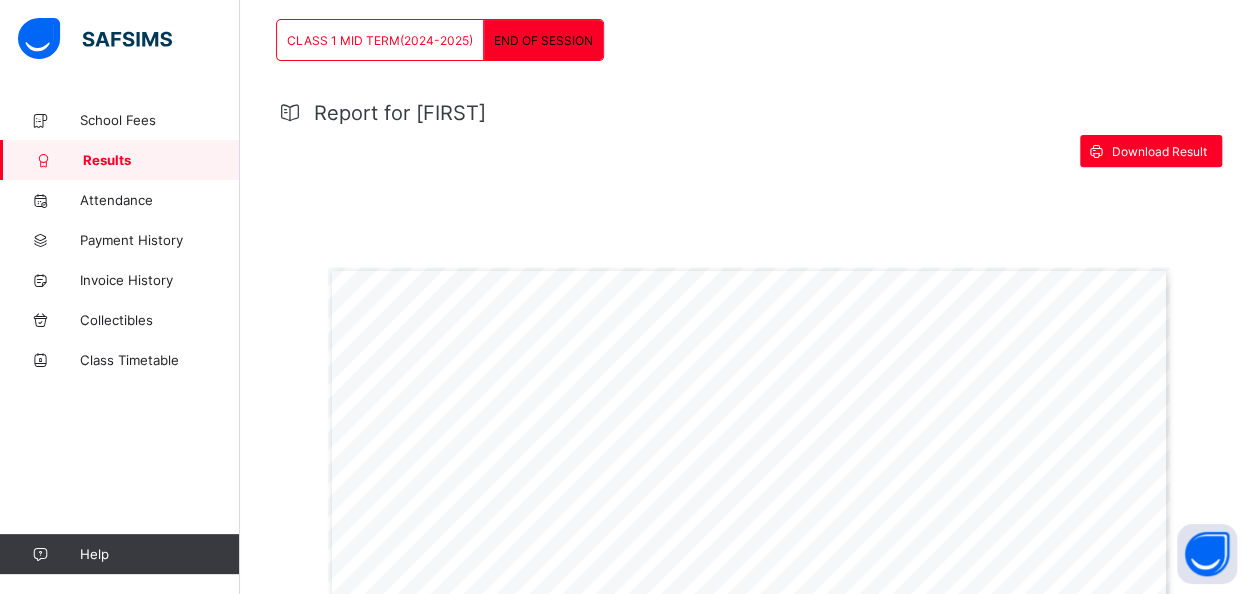 scroll, scrollTop: 284, scrollLeft: 0, axis: vertical 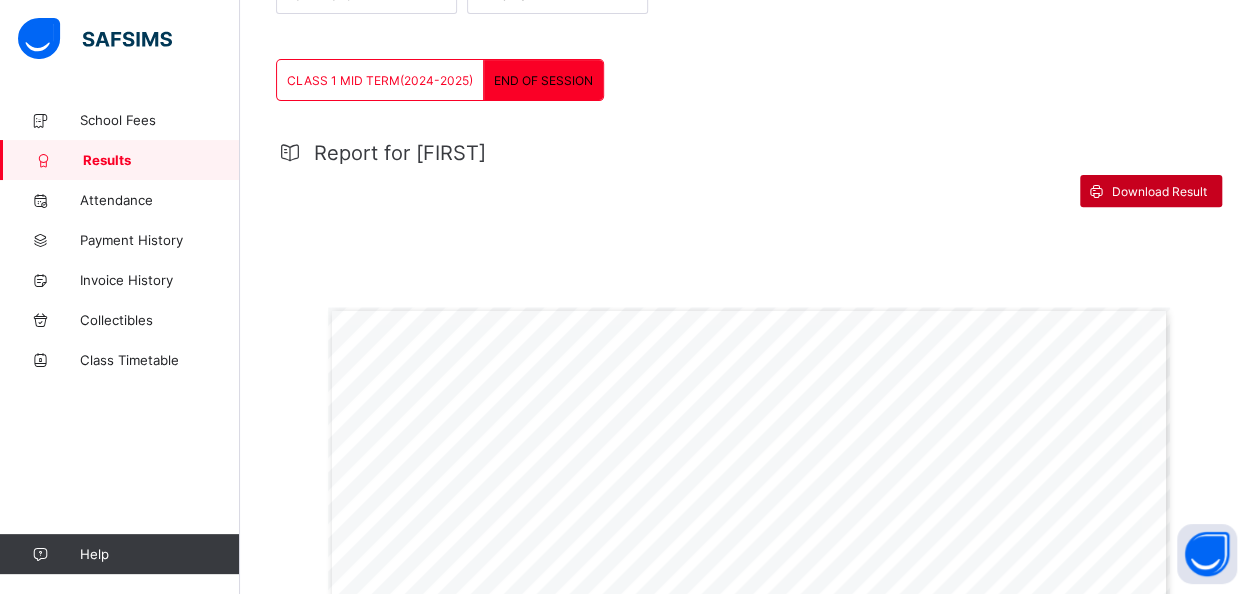 click on "Download Result" at bounding box center [1151, 191] 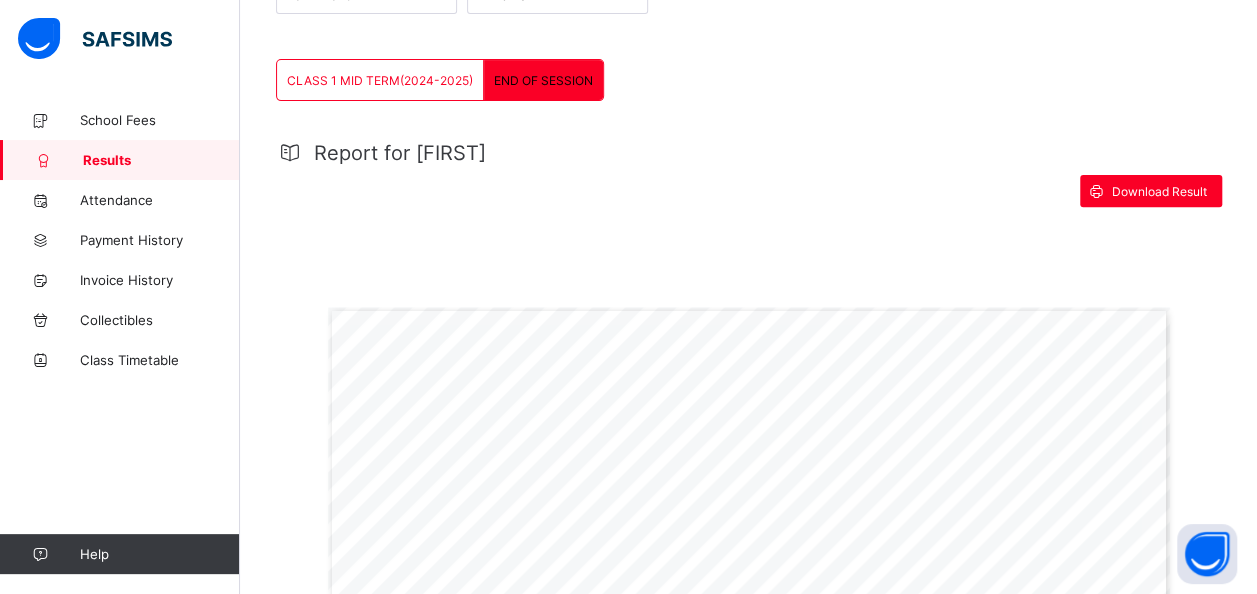 click on "Results" at bounding box center (161, 160) 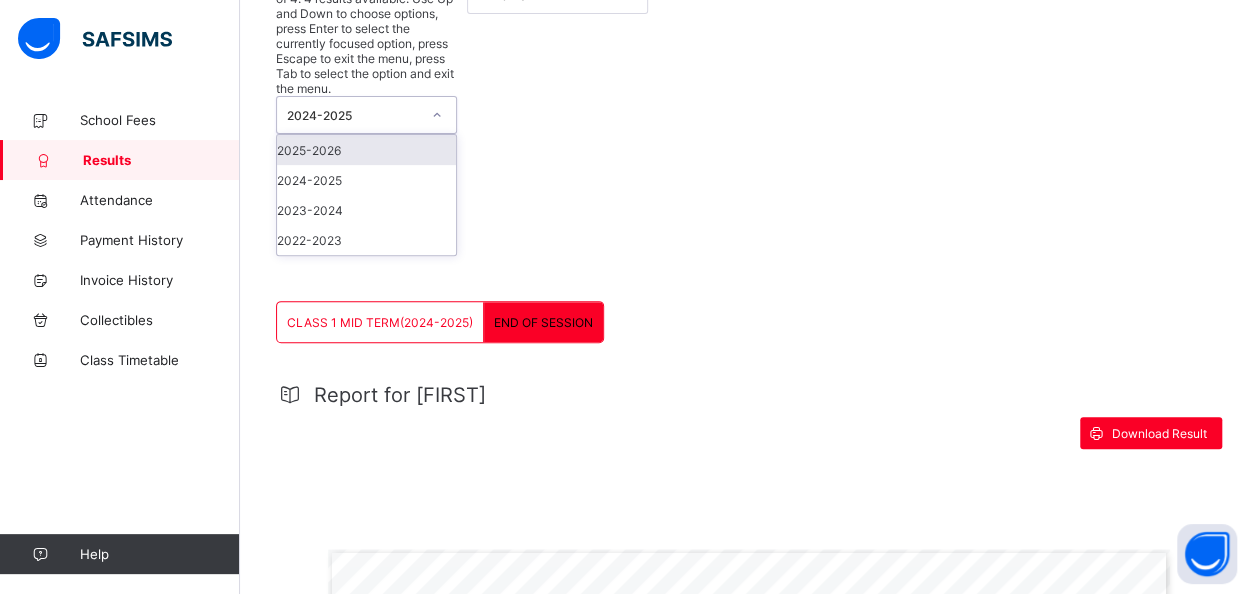 scroll, scrollTop: 272, scrollLeft: 0, axis: vertical 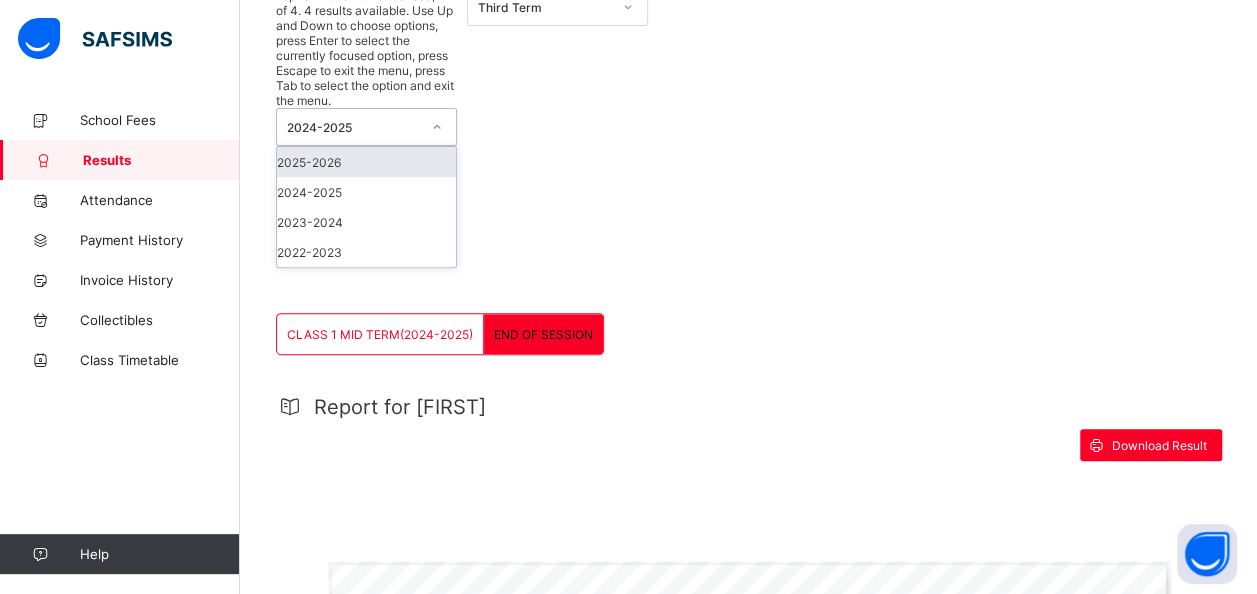 click on "2024-2025" at bounding box center (347, 127) 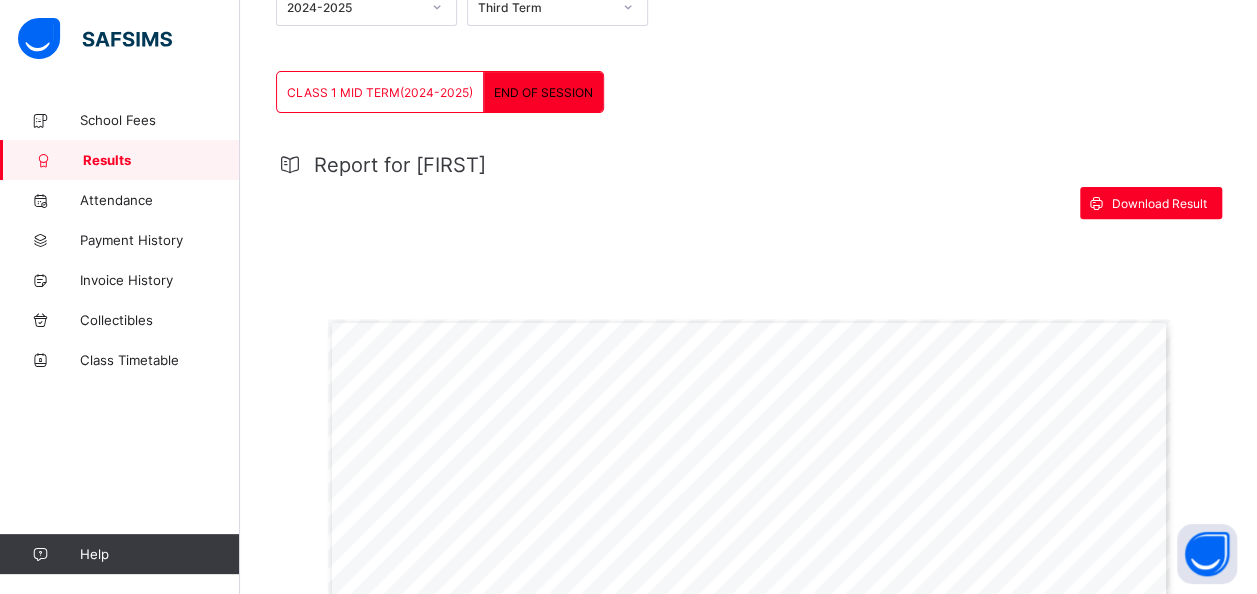 click on "CLASS 1 MID TERM(2024-2025) END OF SESSION CLASS 1 MID TERM(2024-2025) END OF SESSION Report for [FIRST] Download Result   Page 1   Powered by Flexisaf Edusoft Limited | https://safsims.com COGNITIVE ABILITY   PUPIL’S CONTINUOUS ASSESSMENT REPORT (ANNUAL RESULT) SUBJECTS   TOTAL MARKS CA TEST 1 C.A. TEST 2 C.A. TEST 3 C.A. TEST 4 C.A. TEST 5 C.A. SCORE EXAM SCORE TERM TOTAL   GRADE   CLASS AVG 1ST TERM 2ND TERM 3RD TERM YEAR AVG   TEACHER’S REMARKS COMPREHENSION   20   20.0   20.0   20.0   20.0   20.0   20.0   18.0   19.0   17.9   18.4   18.2   19.0   18.5 CREATIVE WRITING   10   8.5   8.0   7.5   8.0   9.5   8.3   7.0   7.7   7.1   8.6   8.2   7.7   8.2 GRAMMAR   40   24.0   40.0   40.0   40.0   40.0   36.8   38.0   37.4   35.2   38.0   37.2   37.4   37.5 READING   10   8.5   9.0   8.5   7.5   8.5   8.4   6.5   7.5   7.5   7.4   8.8   7.5   7.9 SPELLING   10   9.0   10.0   10.0   8.0   10.0   9.4   9.0   9.2   8.8   9.4   8.8   9.2   9.1 VERBAL REASONING LITERACY 10   10.0   10.0   10.0   10.0   10.0   10.0   10.0   10.0 90.7 A 9.1   9.7   9.9   10.0   9.9 good work! MATHEMATICS   80" at bounding box center (748, 845) 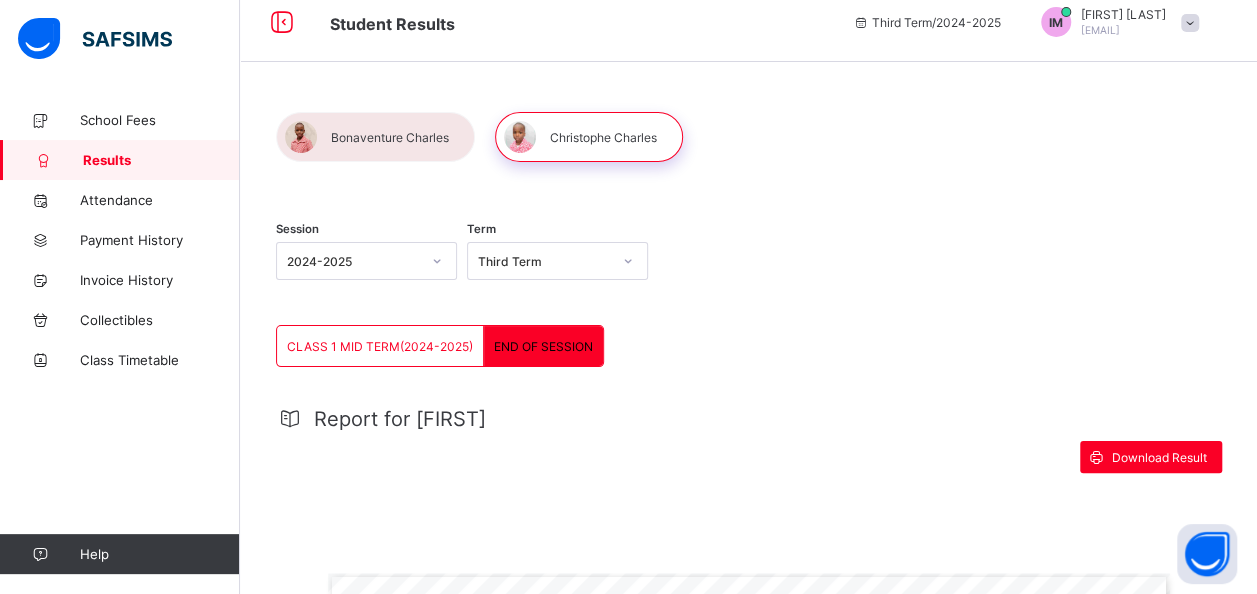 scroll, scrollTop: 0, scrollLeft: 0, axis: both 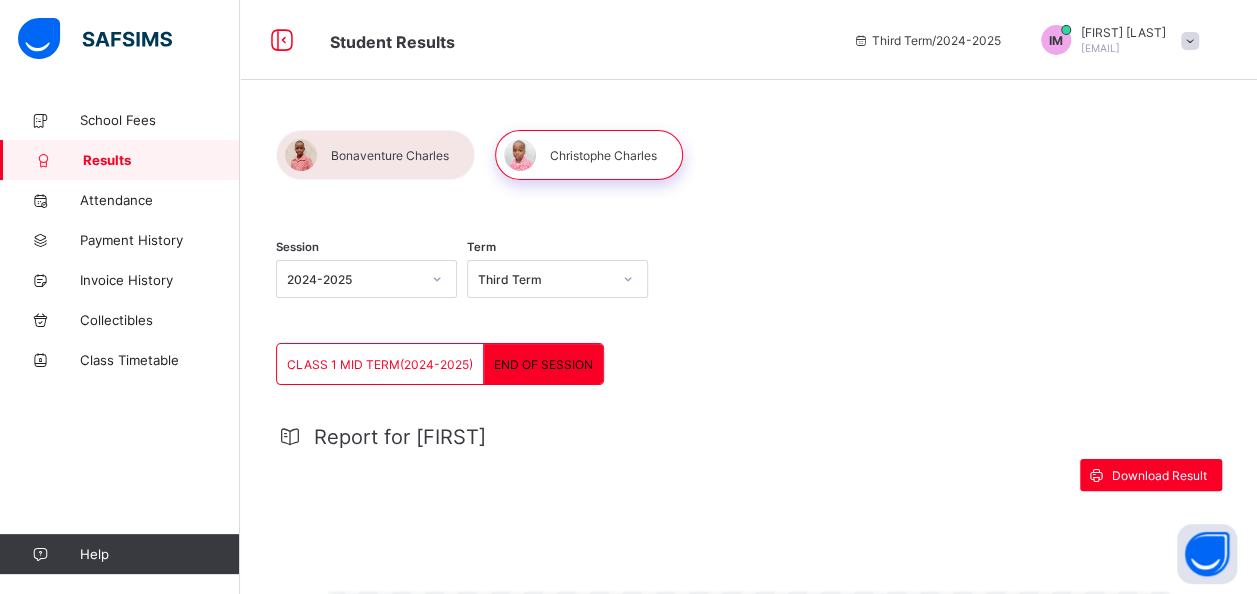 click at bounding box center (375, 155) 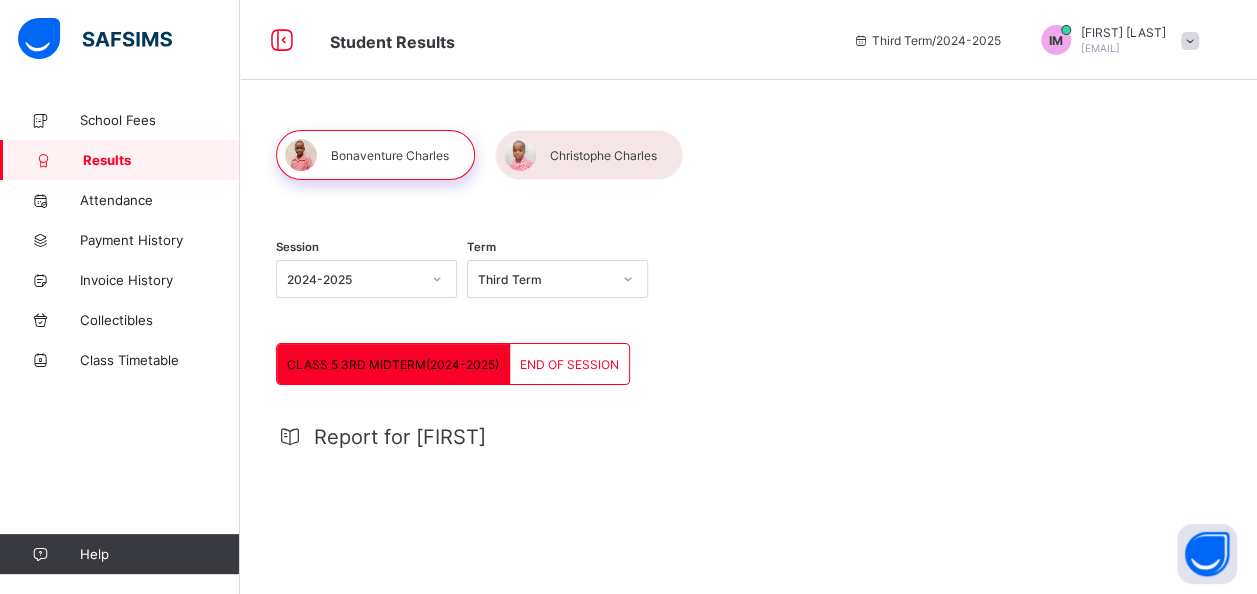 click on "Session 2024-2025 Term Third Term CLASS 5 3RD MIDTERM(2024-2025) END OF SESSION CLASS 5 3RD MIDTERM(2024-2025) END OF SESSION Report for [FIRST]" at bounding box center (748, 489) 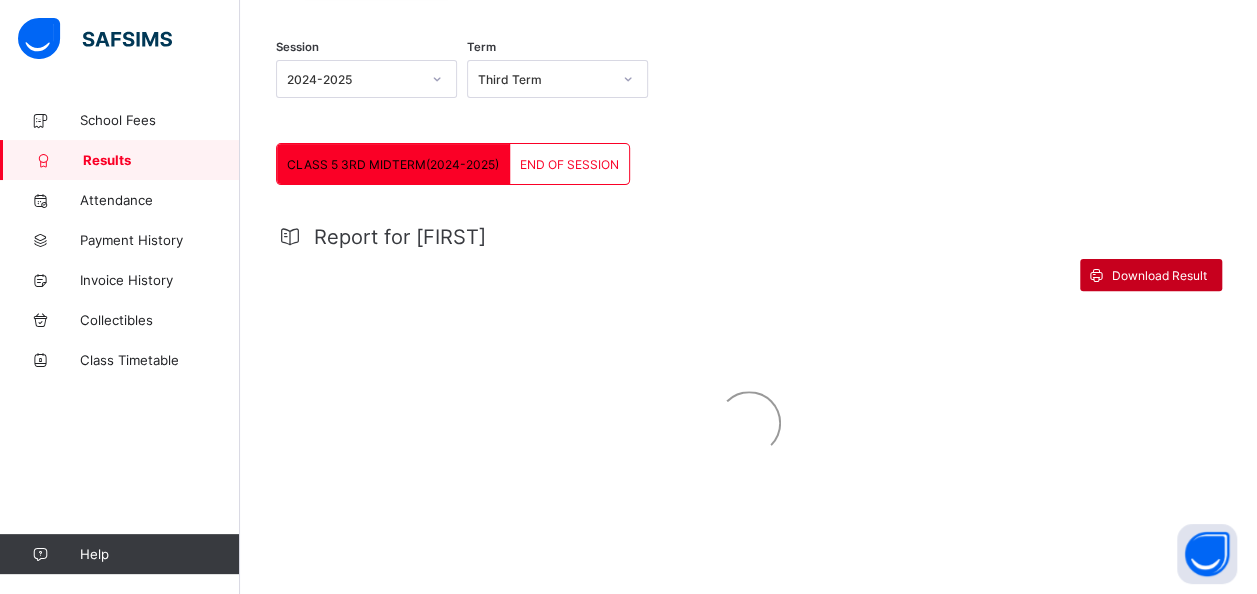 scroll, scrollTop: 284, scrollLeft: 0, axis: vertical 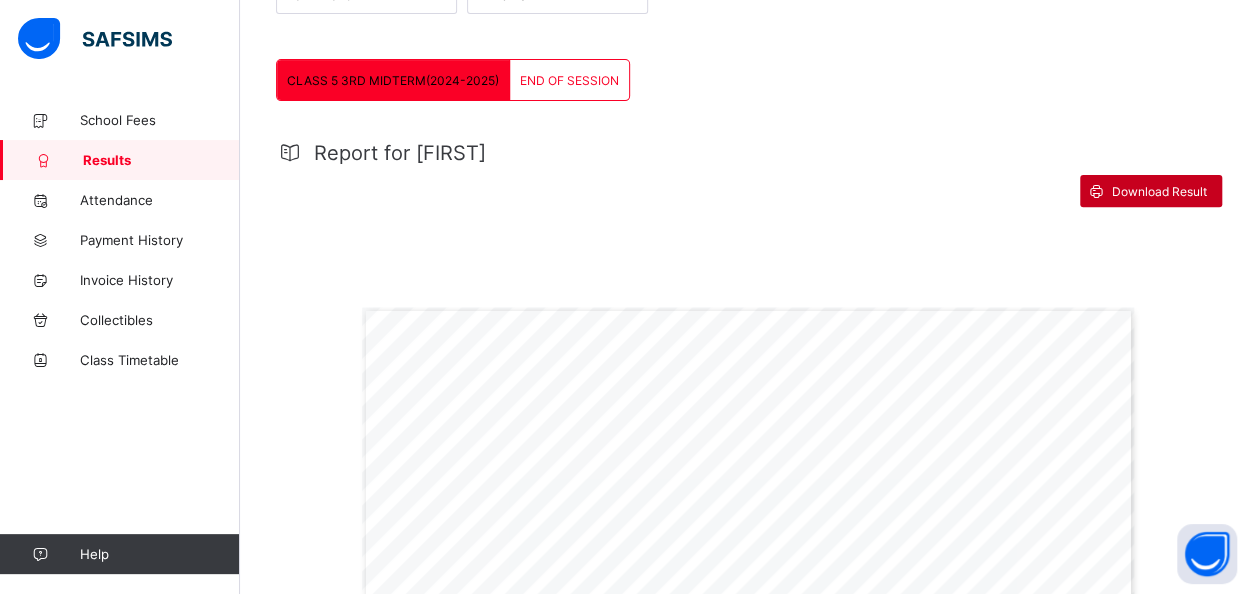 click on "Download Result" at bounding box center (1159, 191) 